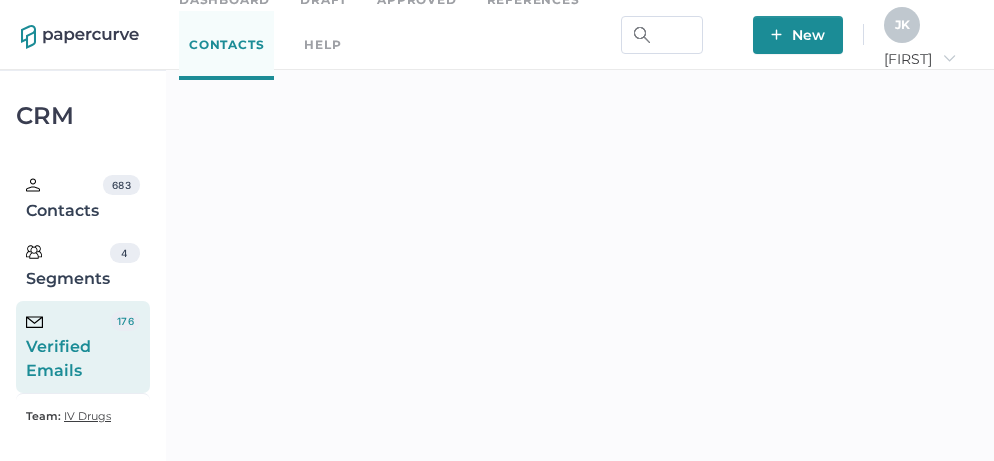 scroll, scrollTop: 10, scrollLeft: 0, axis: vertical 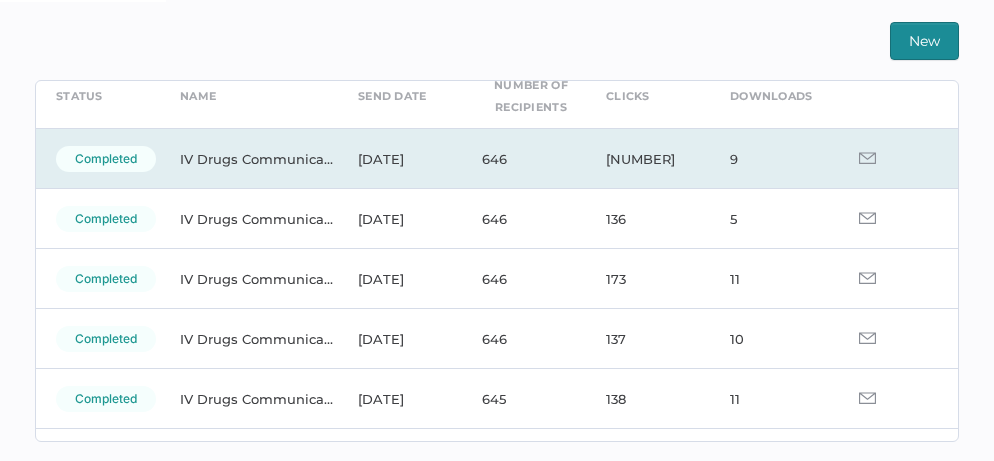 click at bounding box center [867, 158] 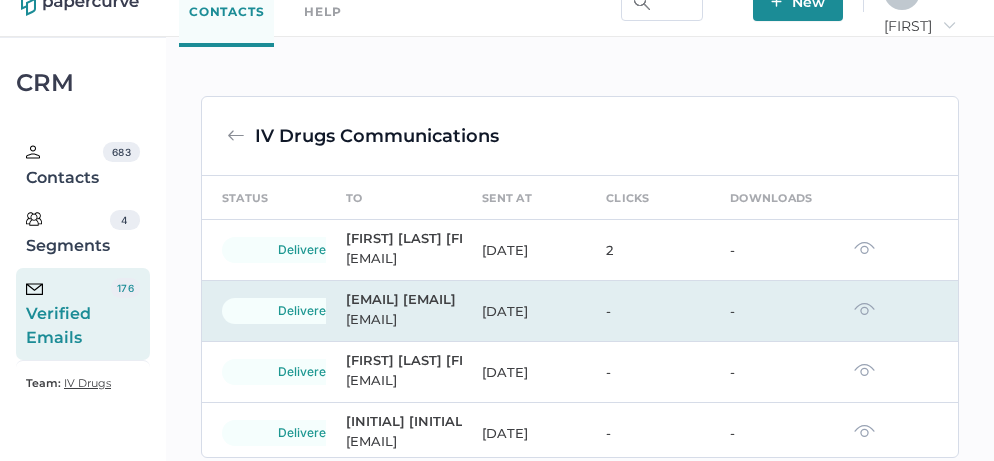 scroll, scrollTop: 492, scrollLeft: 0, axis: vertical 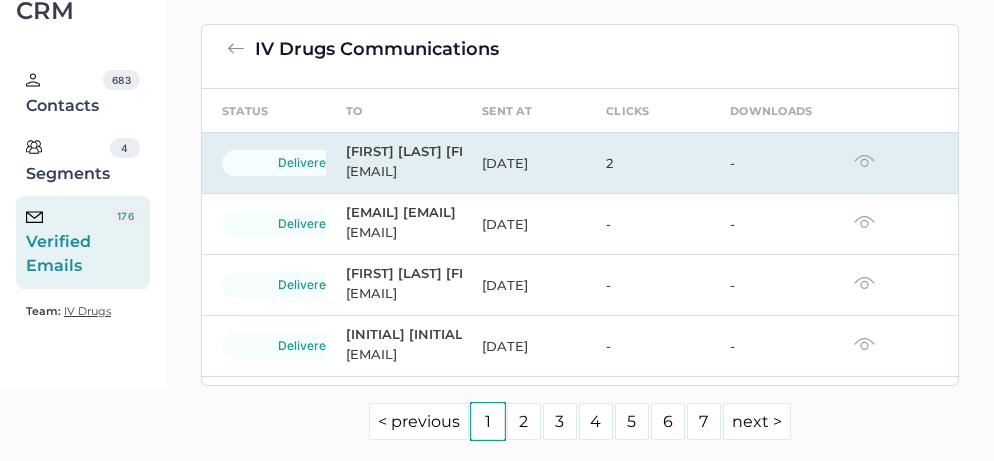click at bounding box center [864, 161] 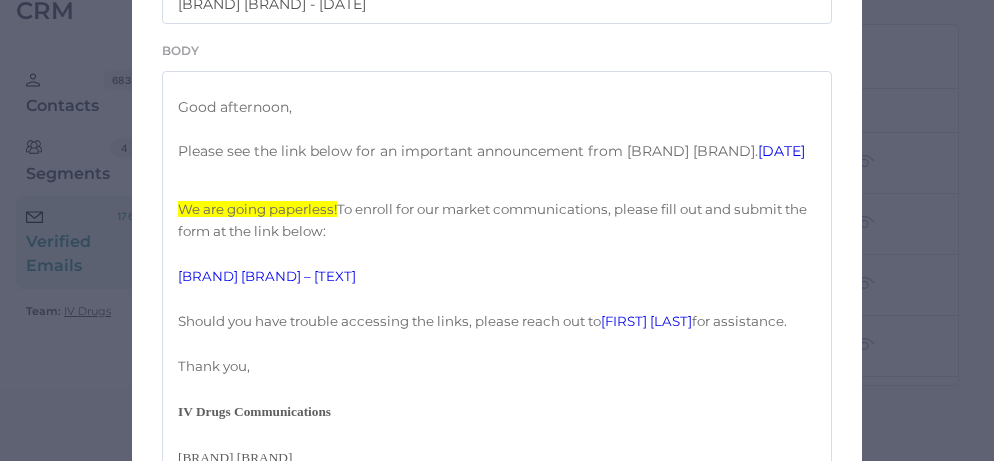 scroll, scrollTop: 408, scrollLeft: 0, axis: vertical 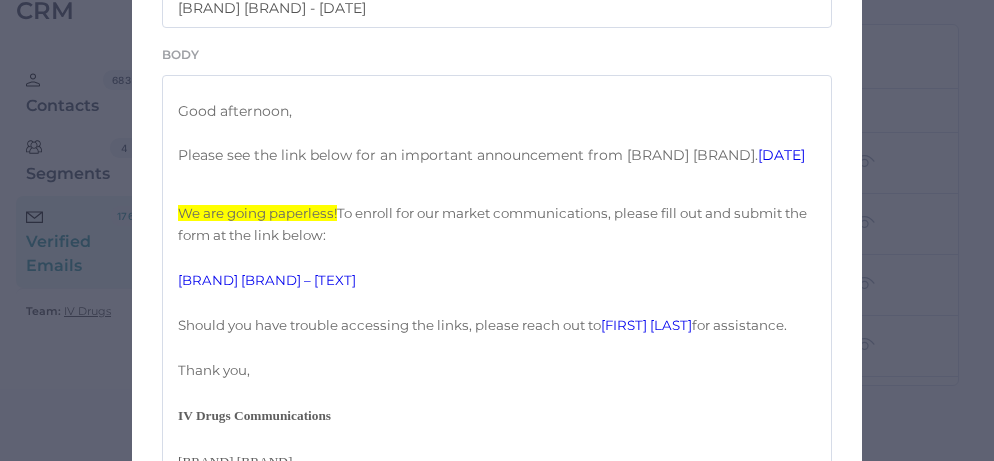 click on "[DATE]" at bounding box center [781, 155] 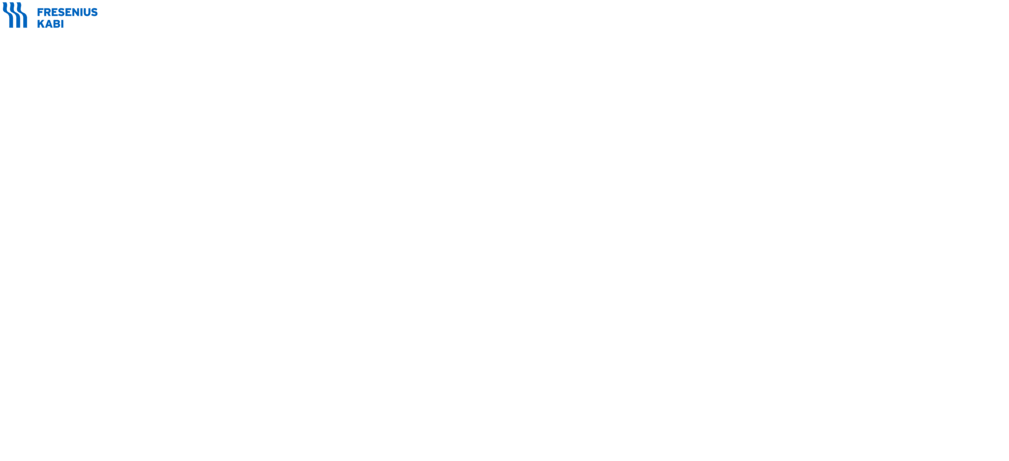 scroll, scrollTop: 0, scrollLeft: 0, axis: both 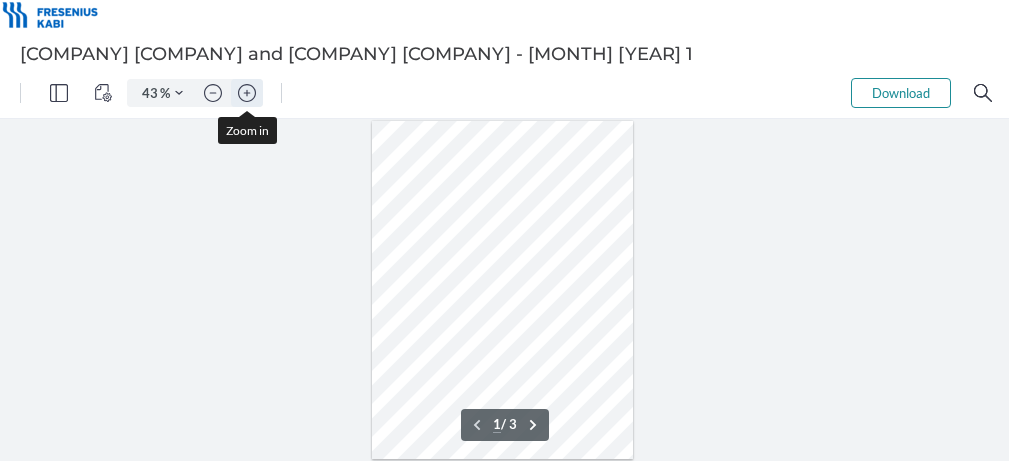 click at bounding box center (247, 93) 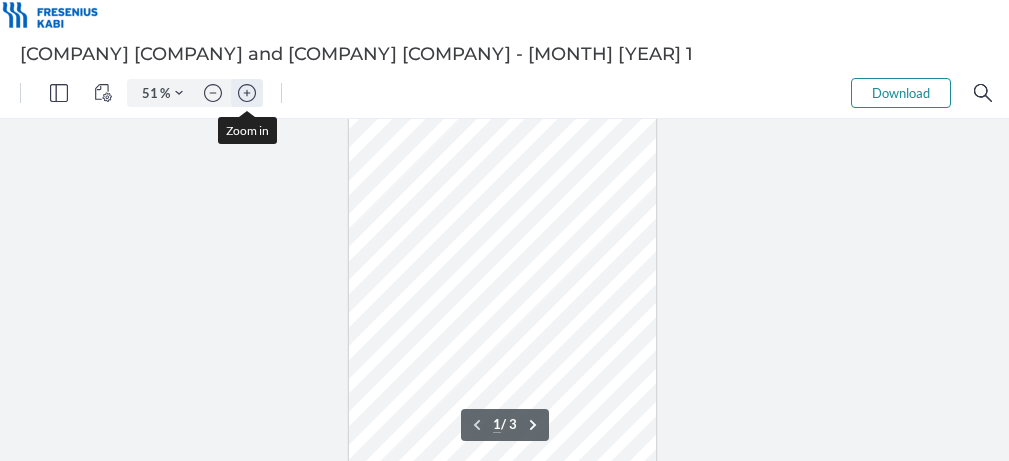 click at bounding box center (247, 93) 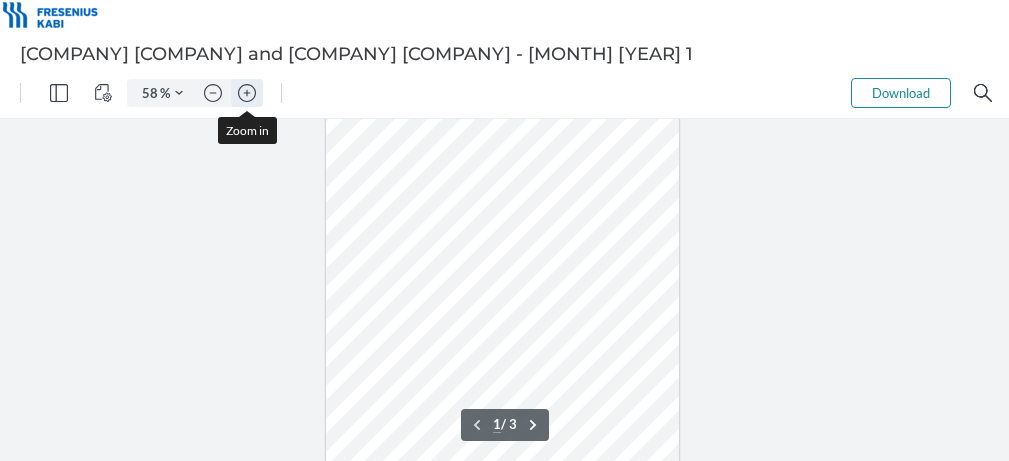 click at bounding box center (247, 93) 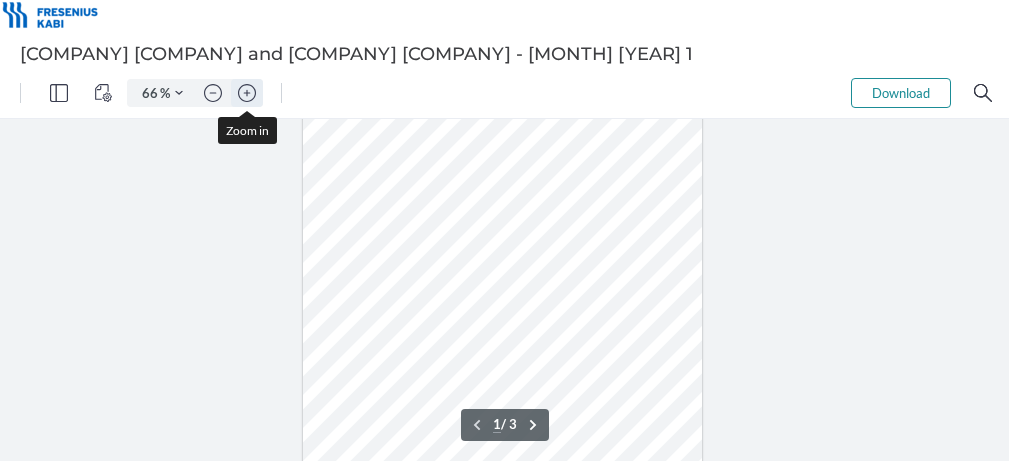 click at bounding box center [247, 93] 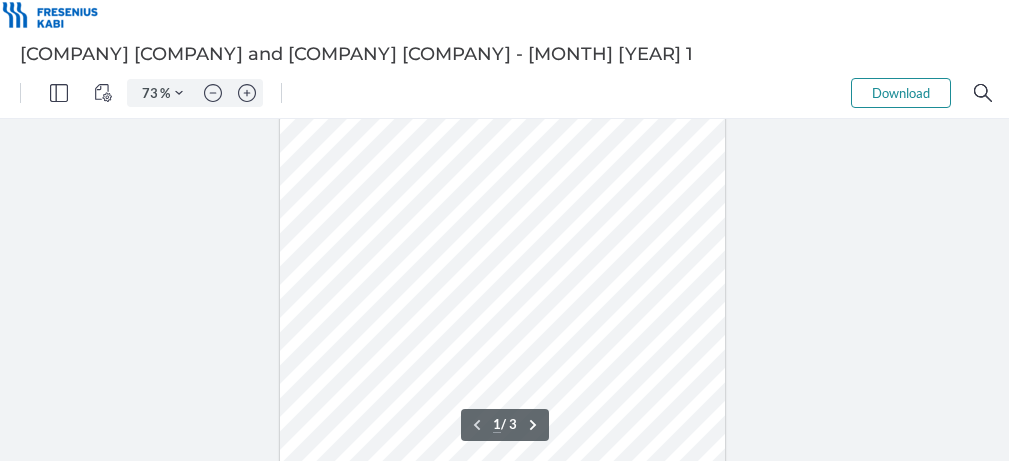 scroll, scrollTop: 52, scrollLeft: 0, axis: vertical 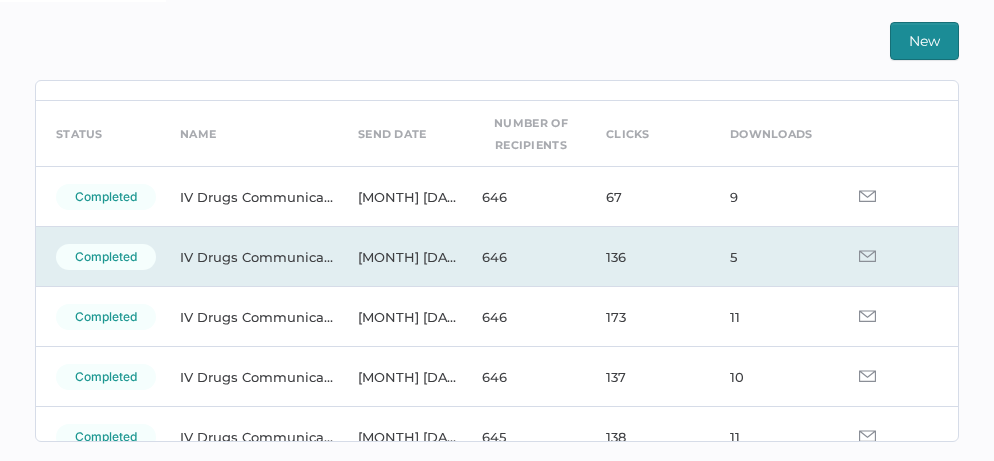 click at bounding box center [867, 256] 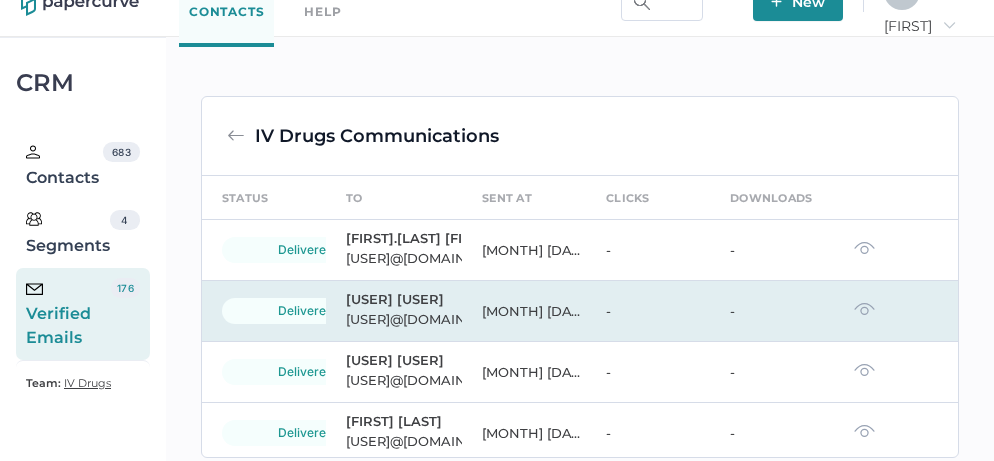 scroll, scrollTop: 492, scrollLeft: 0, axis: vertical 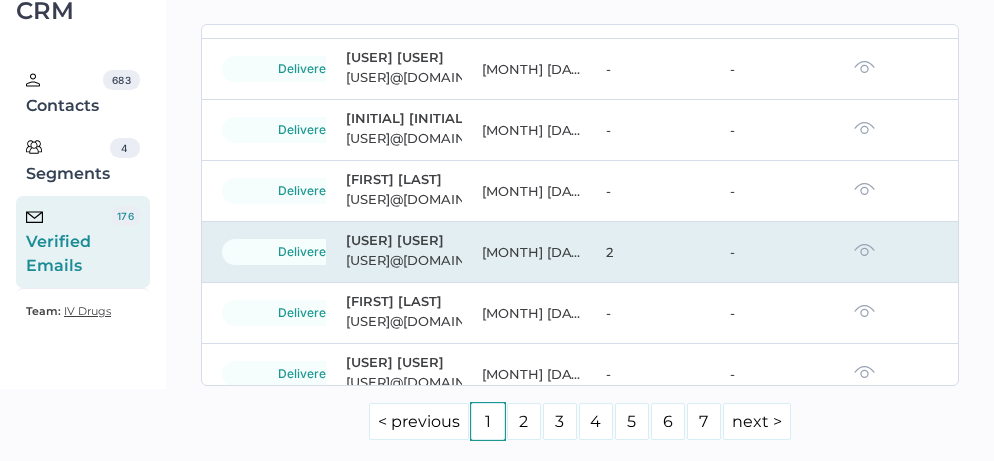 click at bounding box center (864, 250) 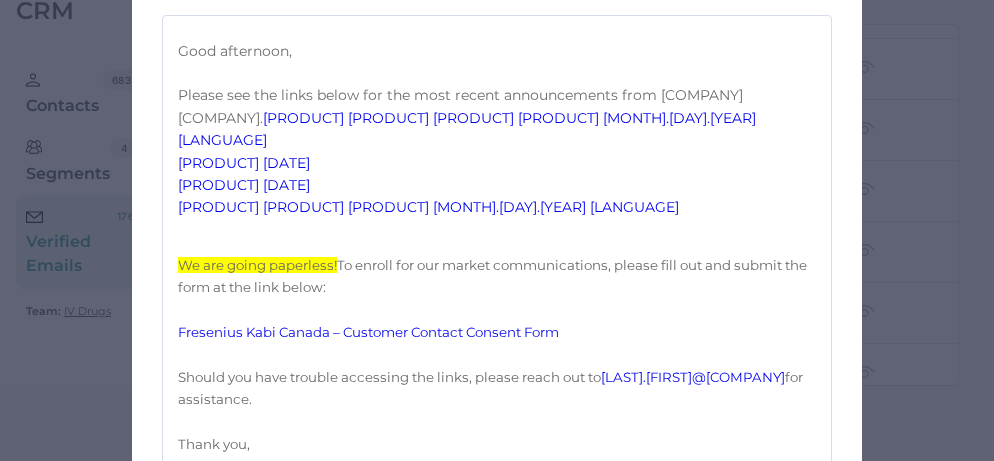 scroll, scrollTop: 471, scrollLeft: 0, axis: vertical 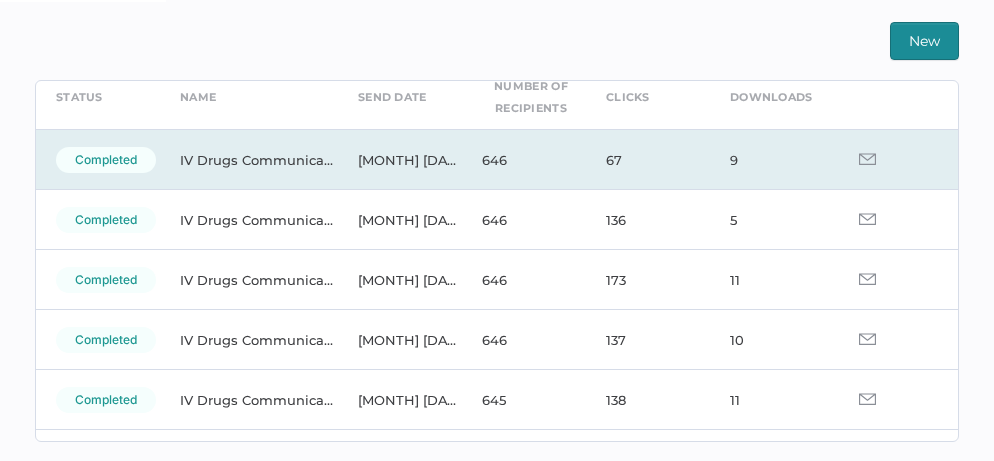 click at bounding box center [867, 159] 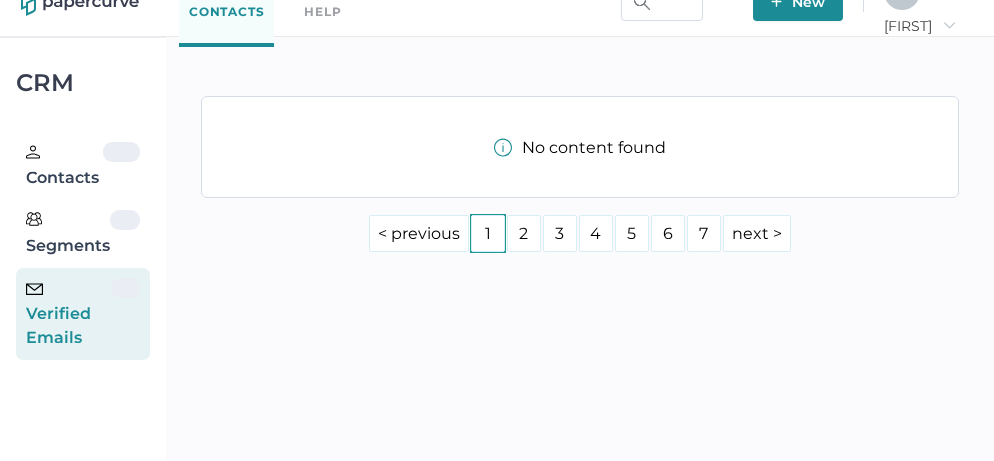 scroll, scrollTop: 492, scrollLeft: 0, axis: vertical 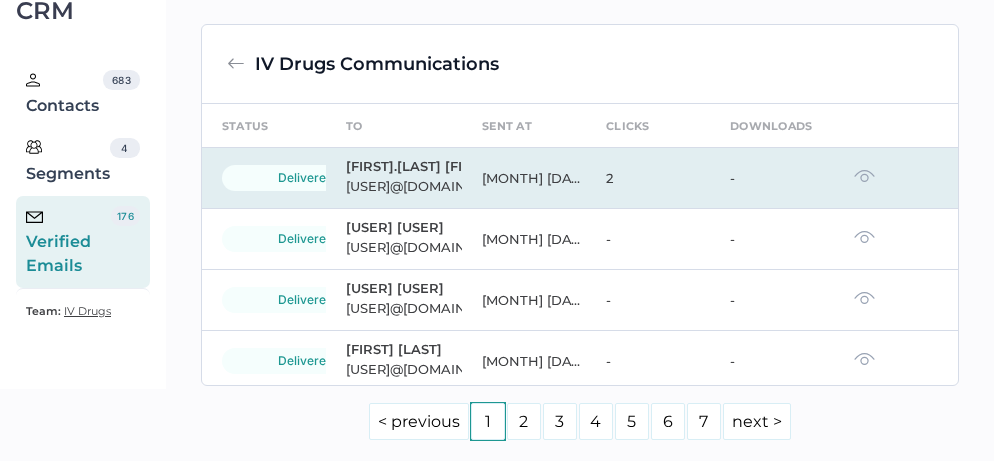 click at bounding box center [864, 176] 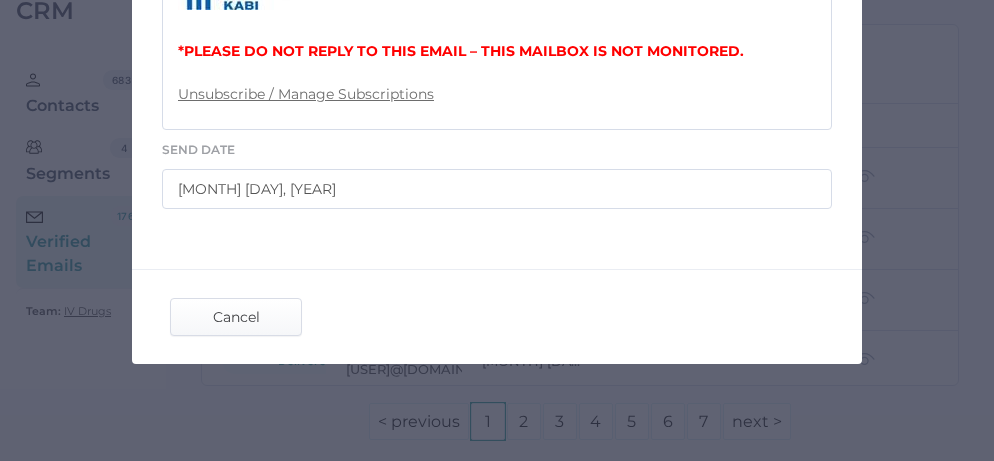 scroll, scrollTop: 1113, scrollLeft: 0, axis: vertical 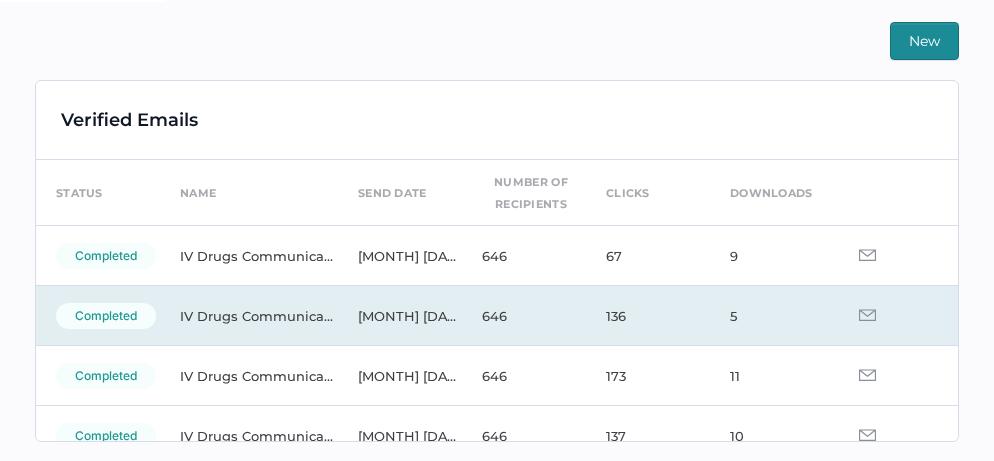 click at bounding box center [867, 315] 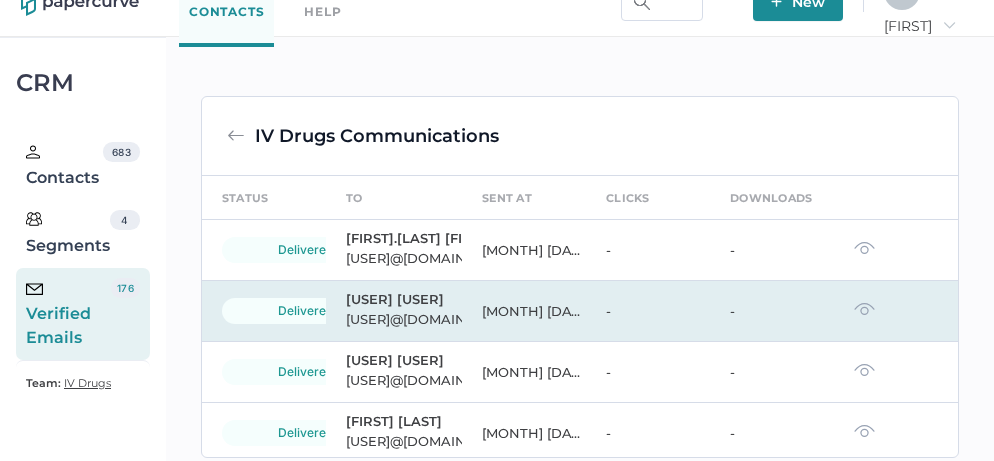 scroll, scrollTop: 492, scrollLeft: 0, axis: vertical 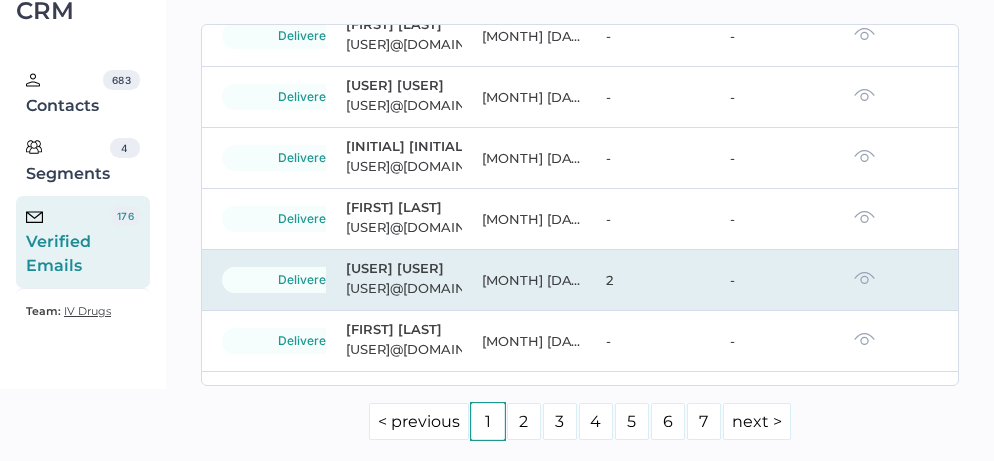 click at bounding box center (864, 278) 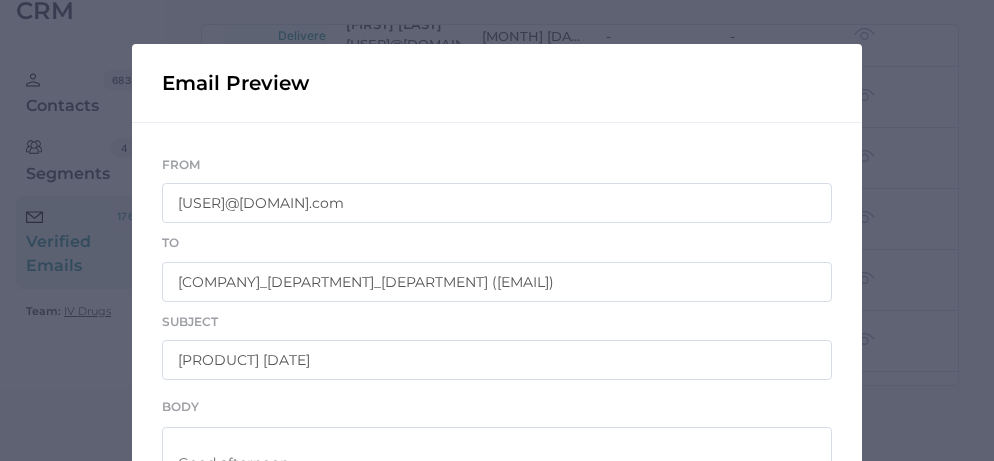 scroll, scrollTop: 0, scrollLeft: 0, axis: both 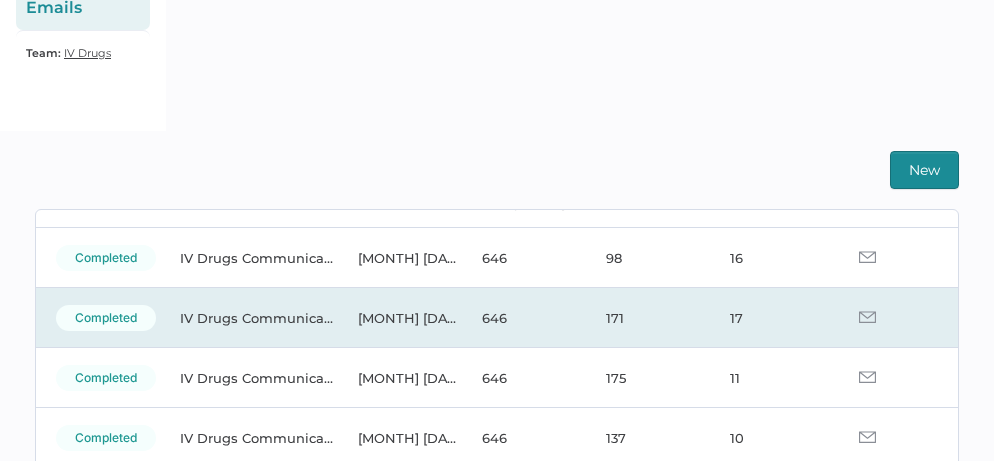 click at bounding box center (867, 317) 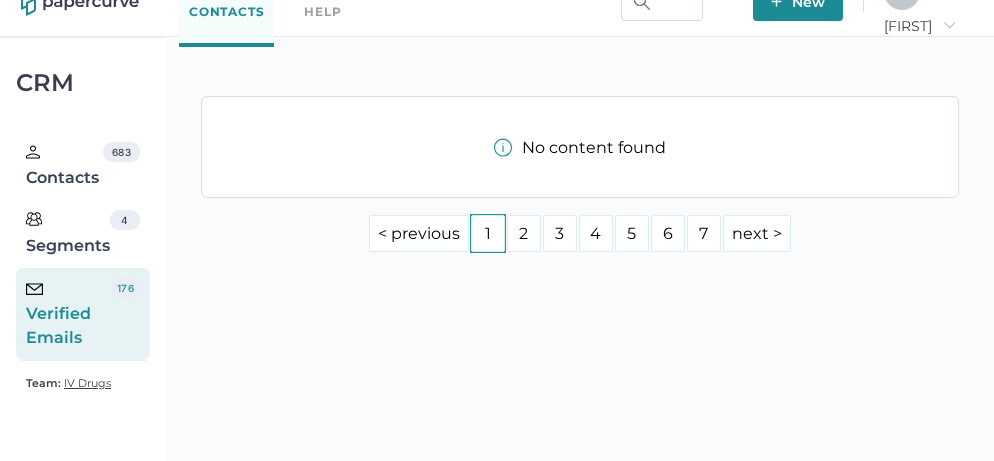scroll, scrollTop: 363, scrollLeft: 0, axis: vertical 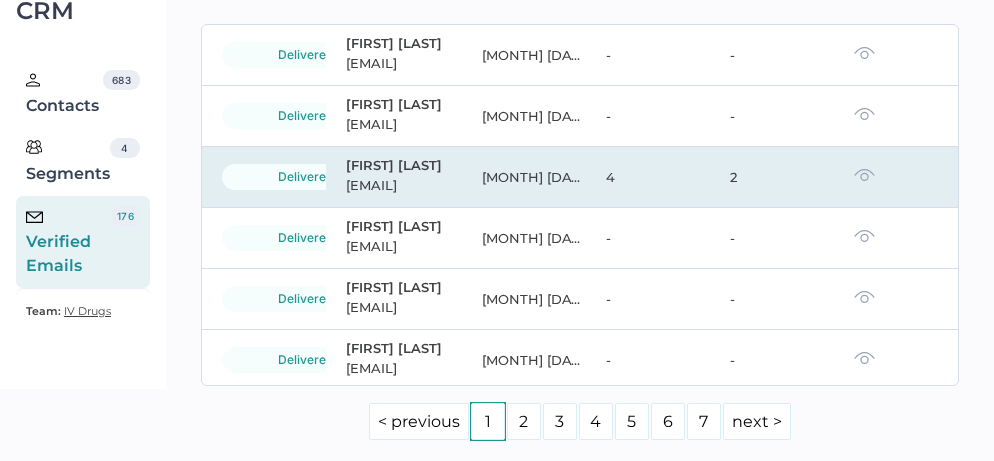 click at bounding box center [864, 175] 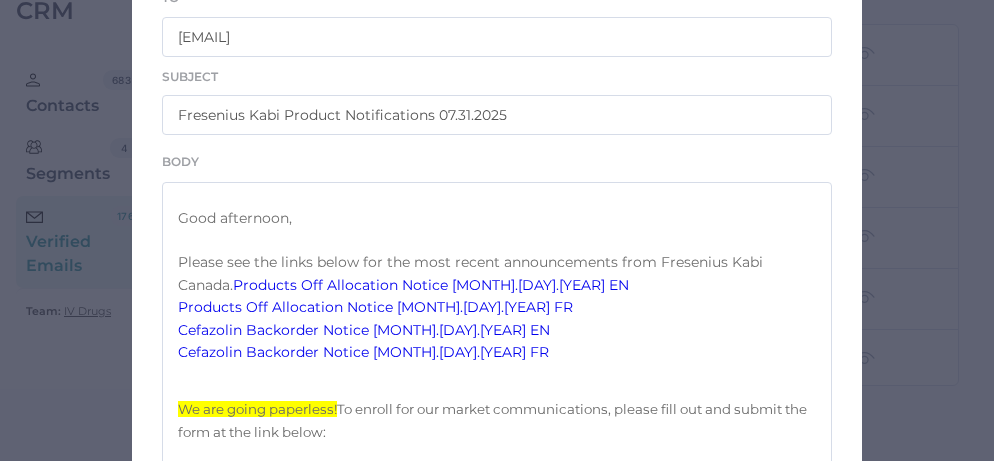 scroll, scrollTop: 308, scrollLeft: 0, axis: vertical 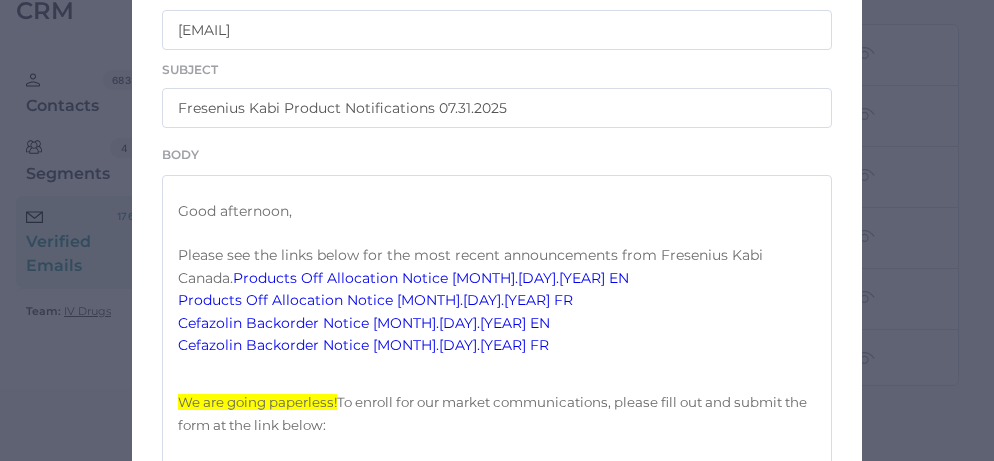 click on "Products Off Allocation Notice 07.31.2025 EN" at bounding box center (431, 278) 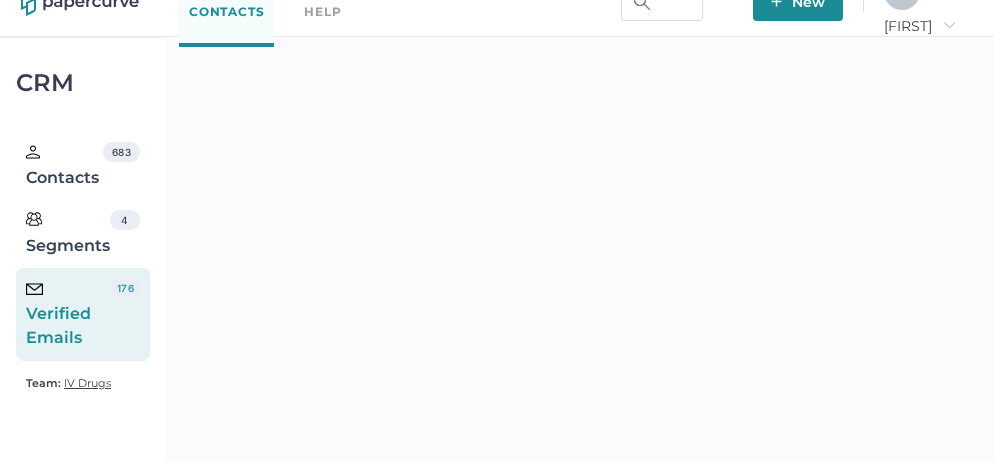 scroll, scrollTop: 363, scrollLeft: 0, axis: vertical 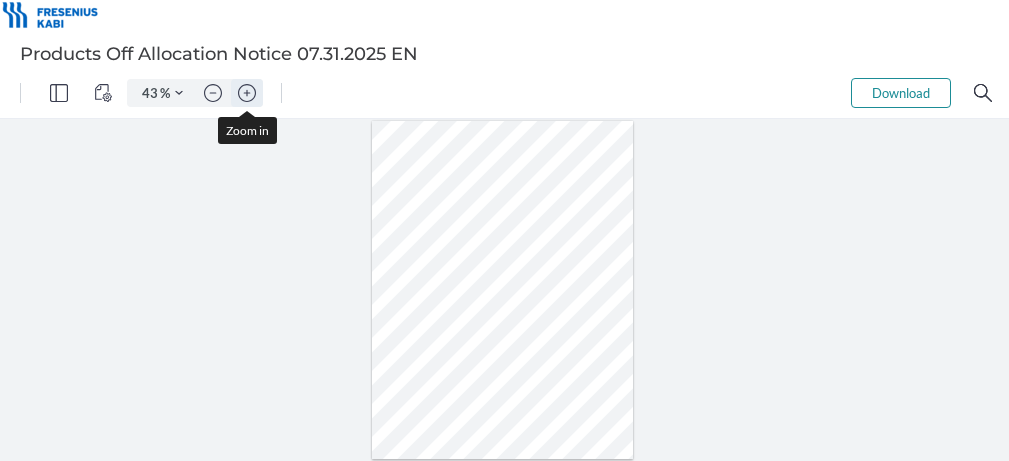 click at bounding box center (247, 93) 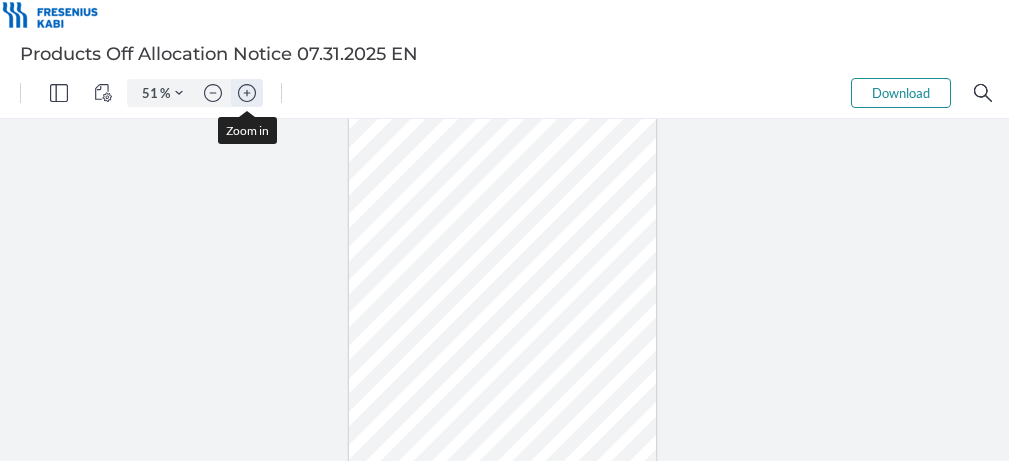 click at bounding box center (247, 93) 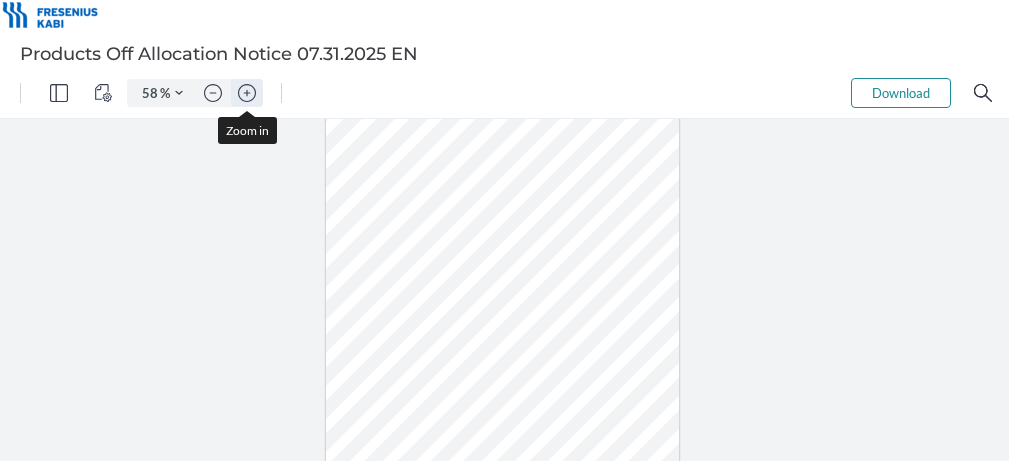 click at bounding box center [247, 93] 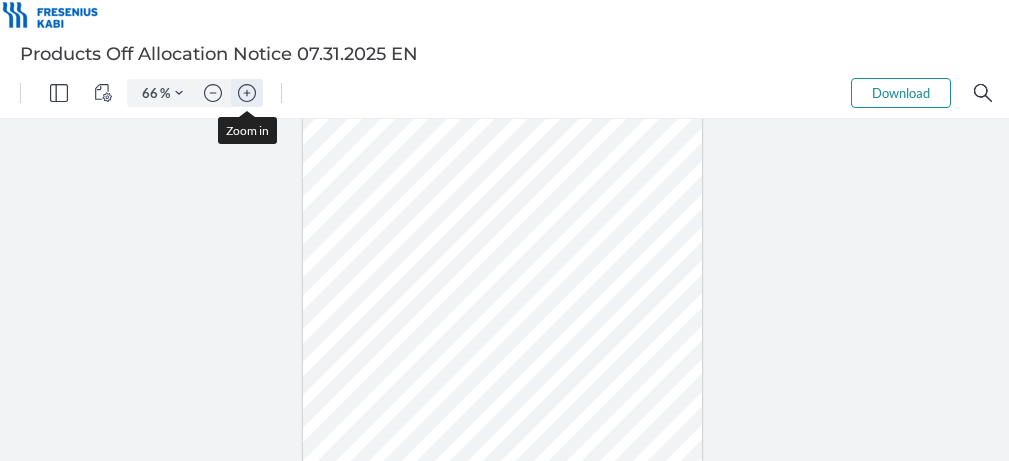 click at bounding box center (247, 93) 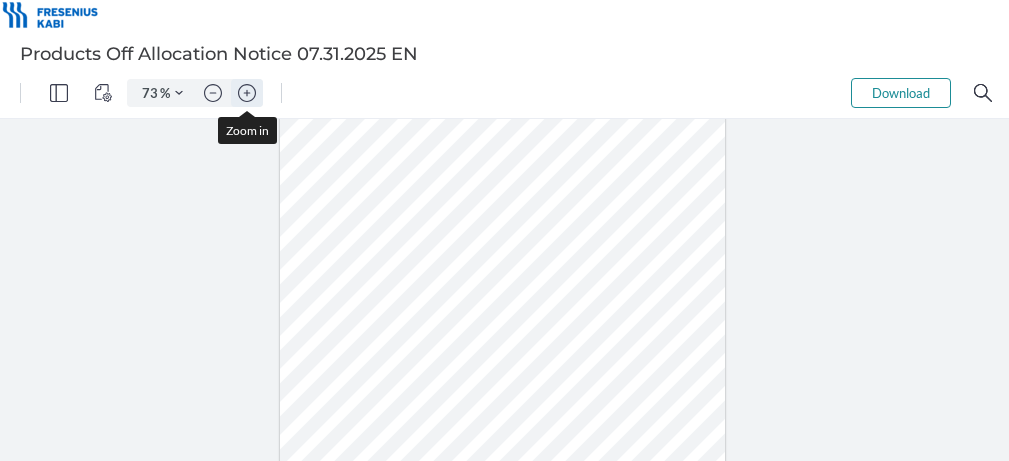click at bounding box center (247, 93) 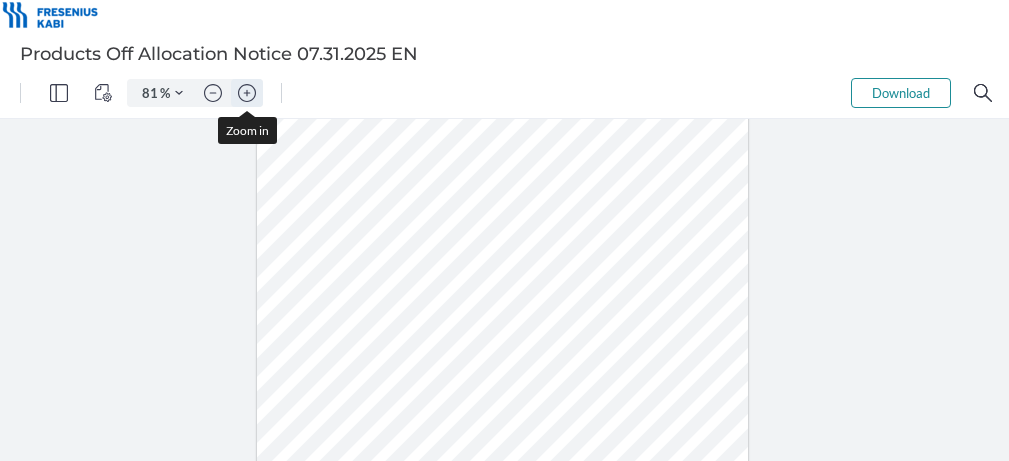 click at bounding box center [247, 93] 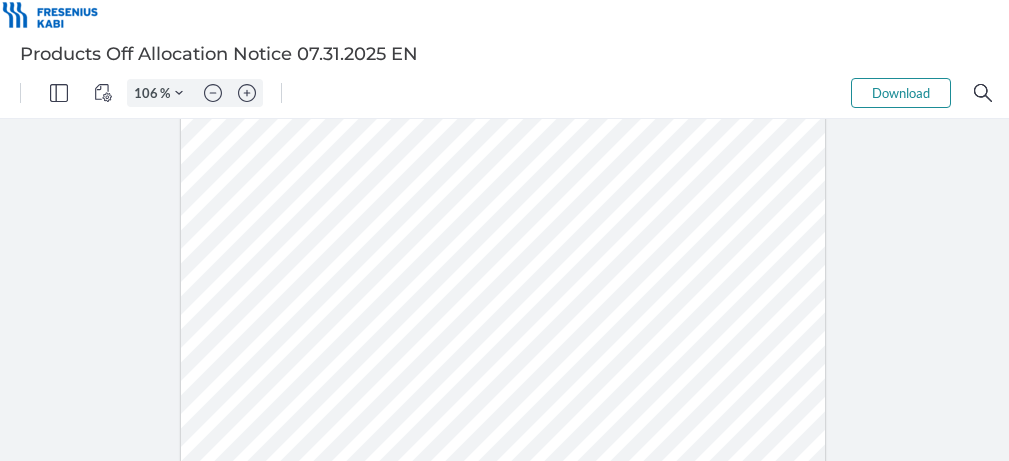 scroll, scrollTop: 0, scrollLeft: 0, axis: both 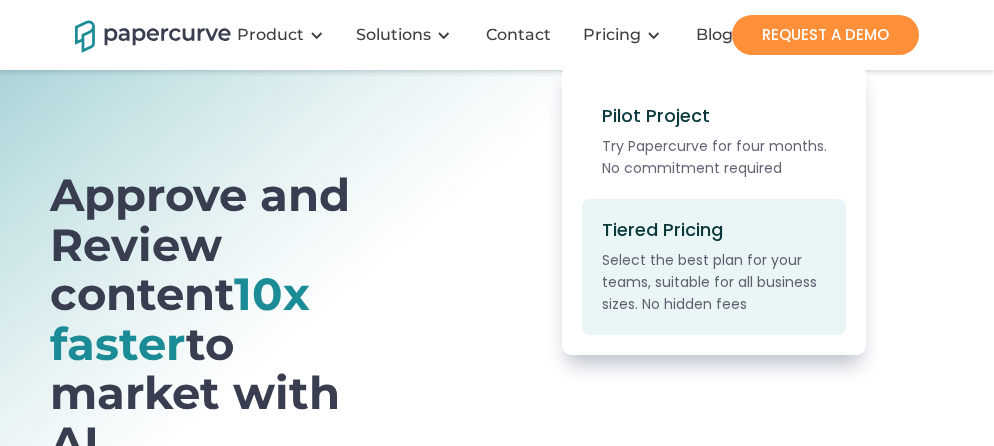 click on "Tiered Pricing" at bounding box center (662, 230) 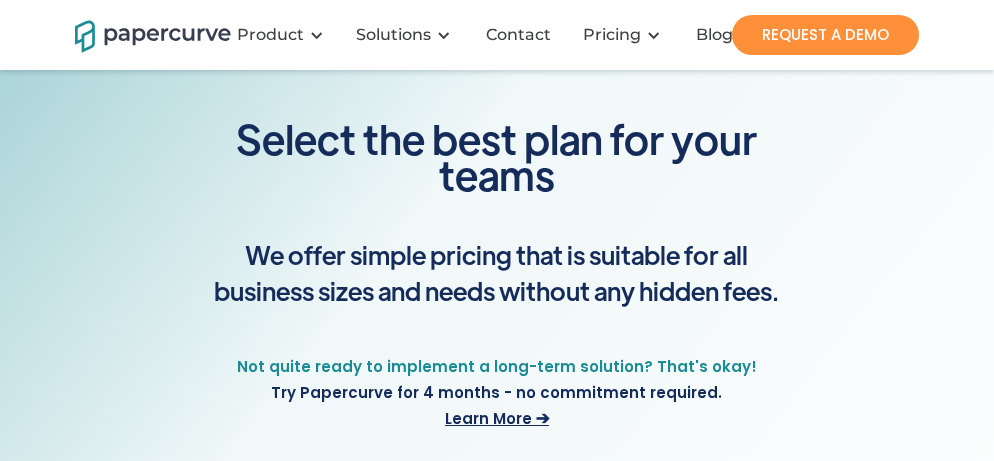 scroll, scrollTop: 0, scrollLeft: 0, axis: both 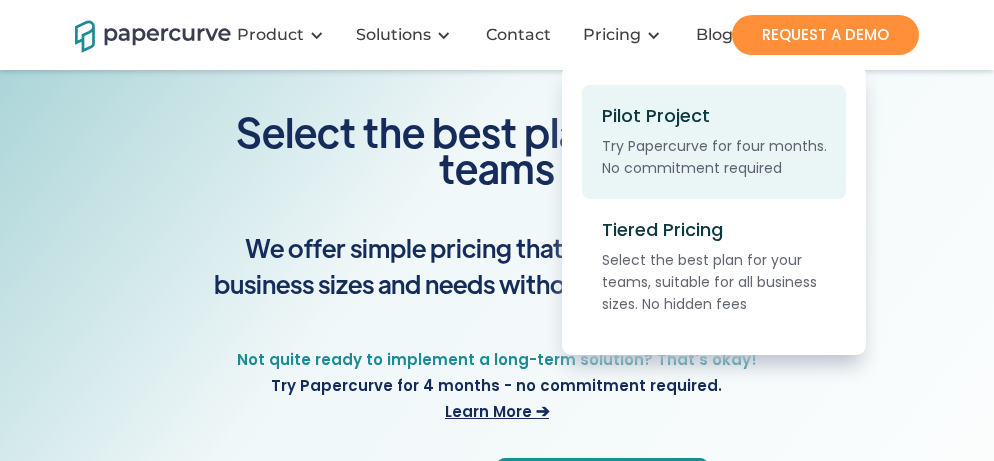 click on "Pilot Project" at bounding box center [656, 116] 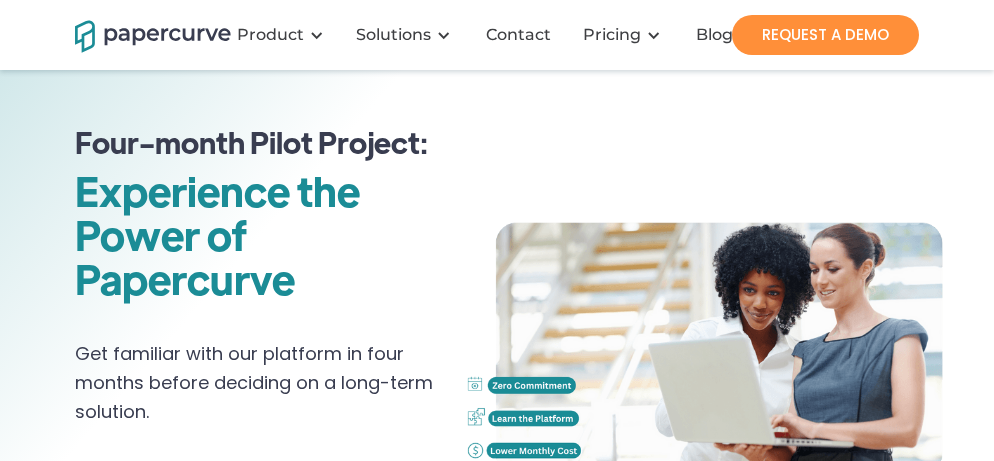 scroll, scrollTop: 0, scrollLeft: 0, axis: both 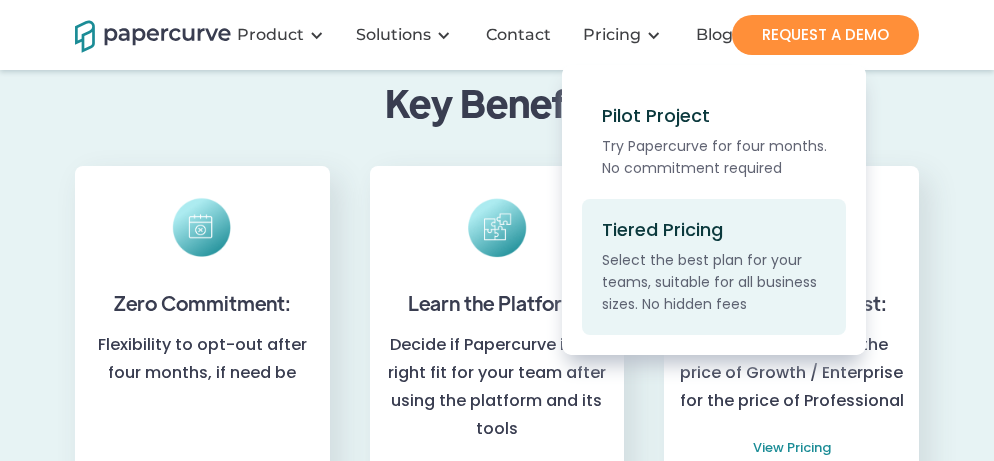 click on "Tiered Pricing" at bounding box center (662, 230) 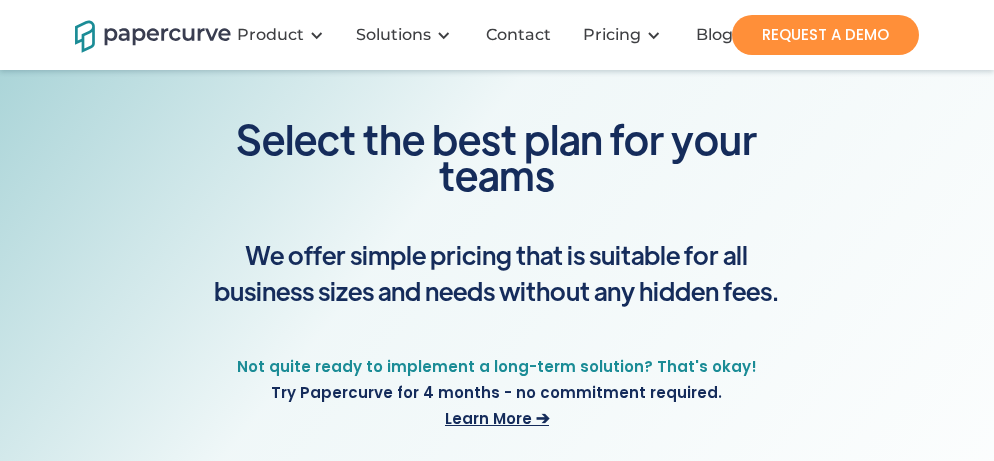 scroll, scrollTop: 0, scrollLeft: 0, axis: both 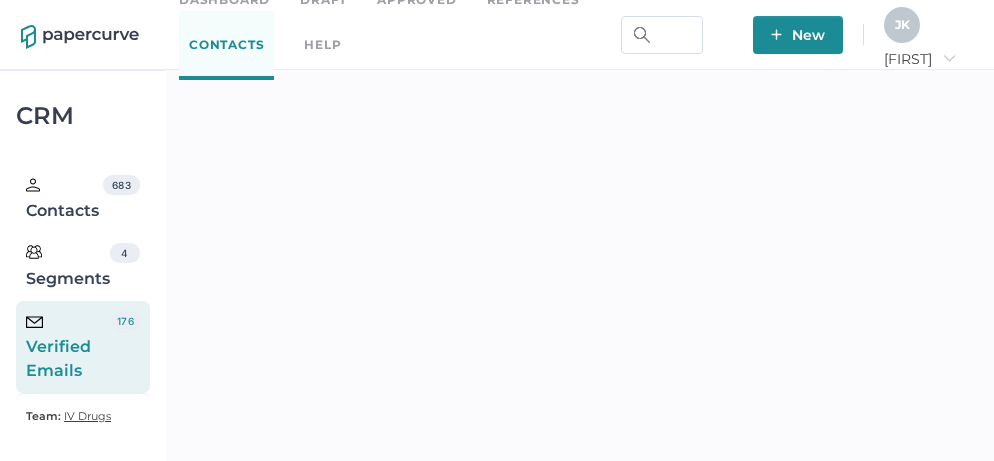 click on "J K" at bounding box center (902, 25) 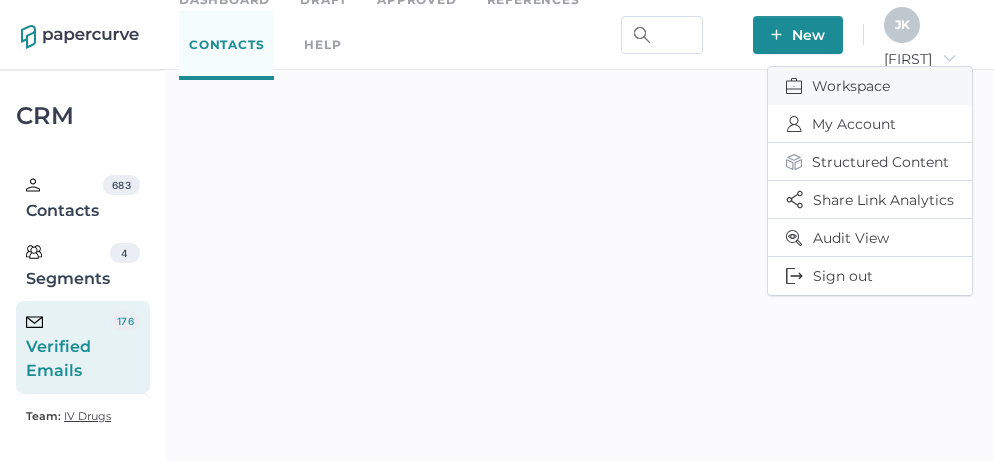 click on "Workspace" at bounding box center (870, 86) 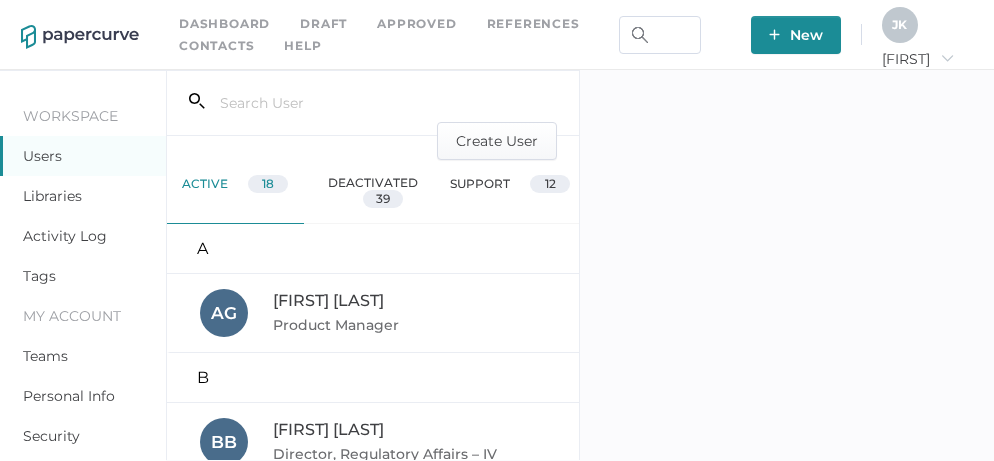 click on "Activity Log" at bounding box center (65, 236) 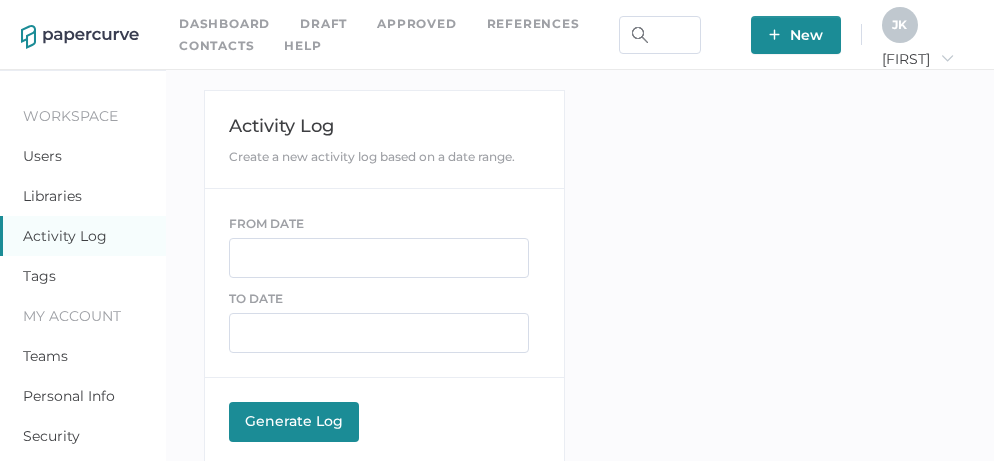 scroll, scrollTop: 0, scrollLeft: 0, axis: both 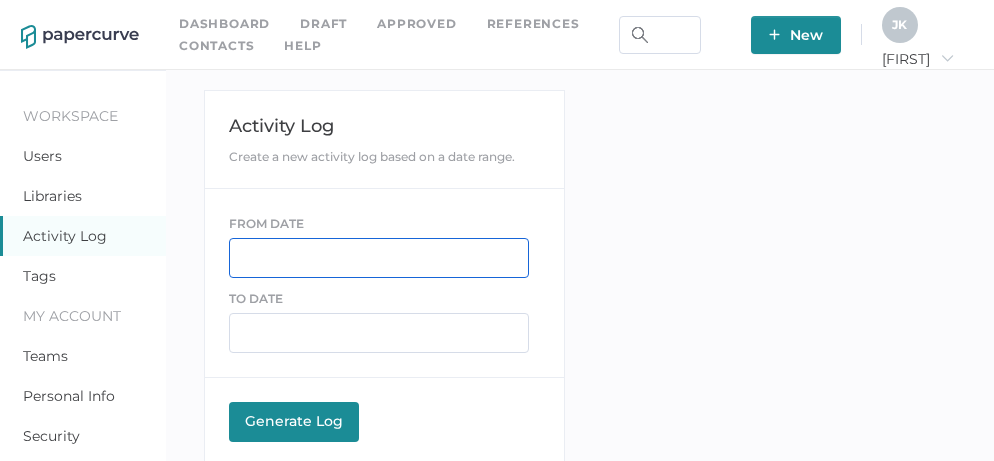 click at bounding box center [379, 258] 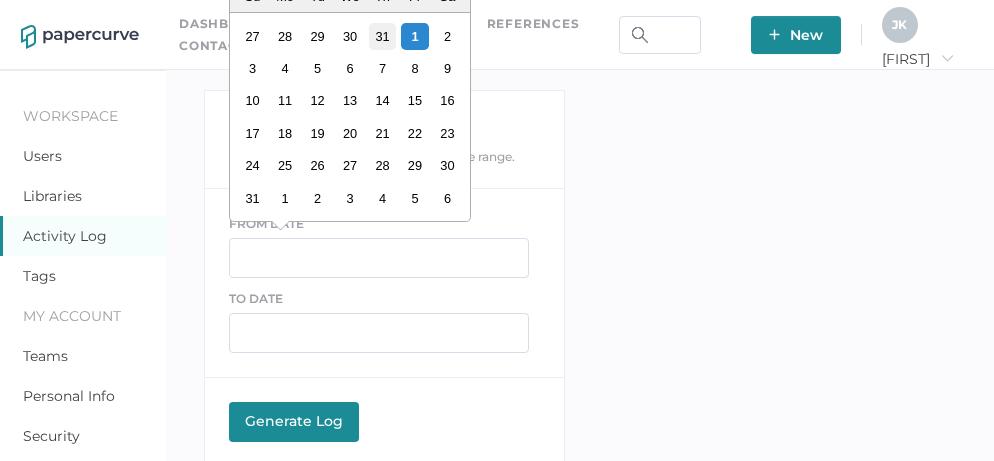 click on "31" at bounding box center (382, 36) 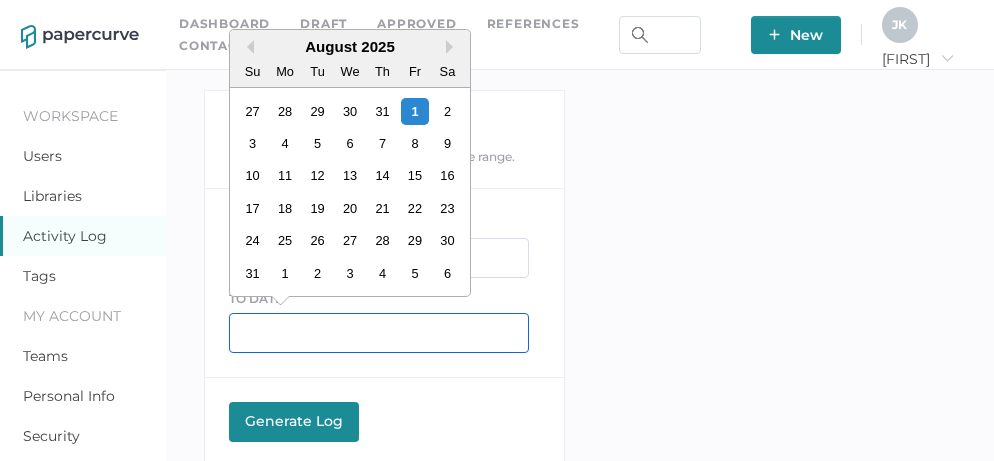 click at bounding box center (379, 333) 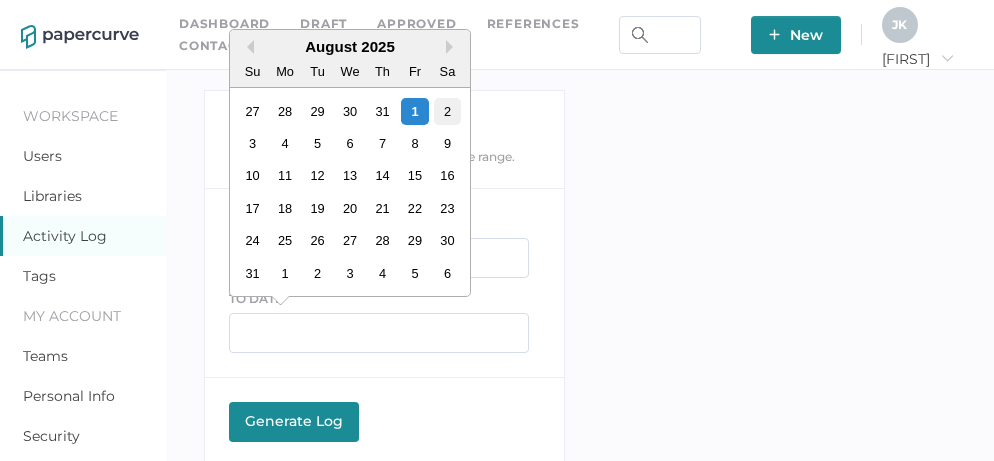 click on "2" at bounding box center [447, 111] 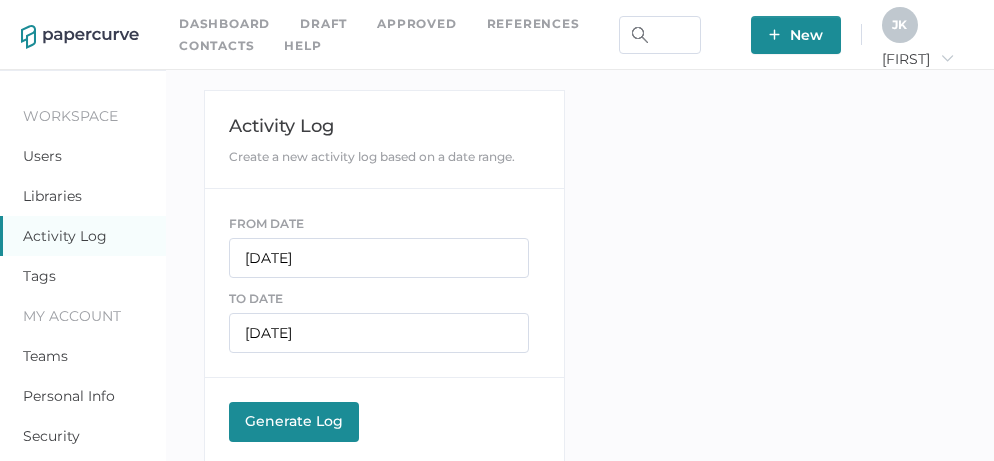 click on "Generate Log" at bounding box center [294, 421] 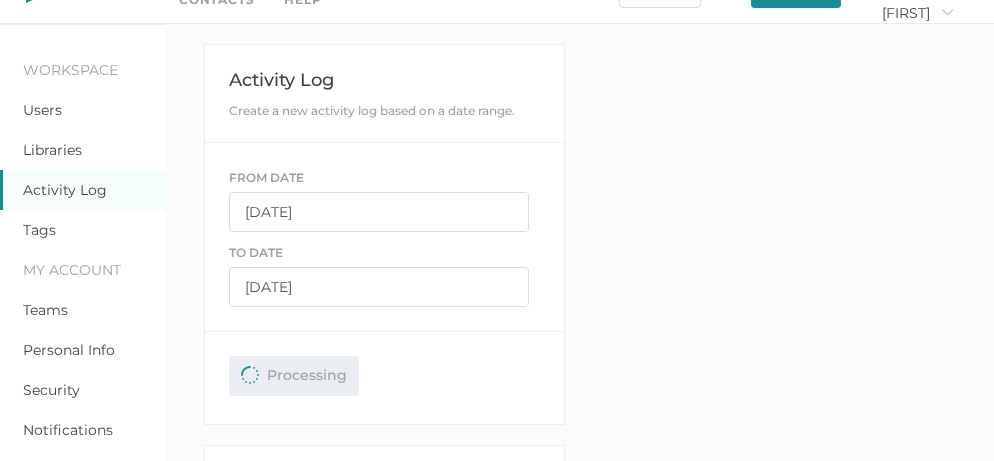 scroll, scrollTop: 40, scrollLeft: 0, axis: vertical 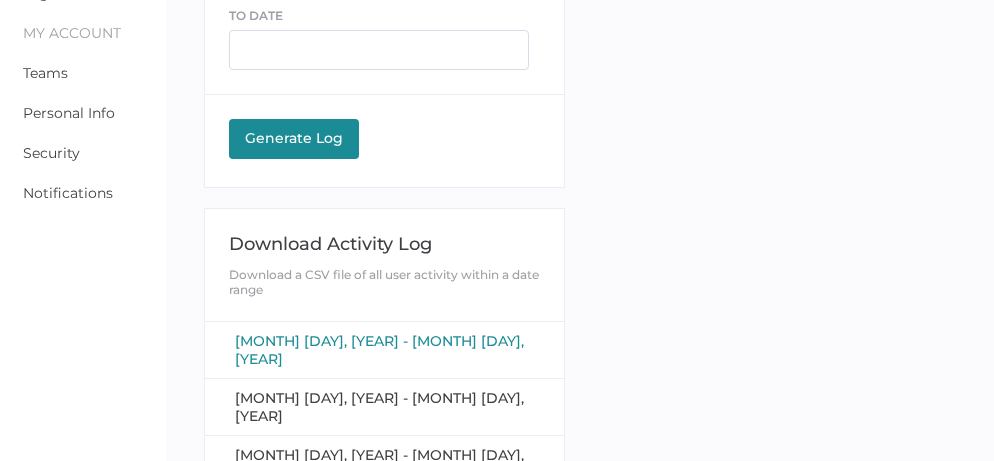 click on "[MONTH] [DAY], [YEAR] - [MONTH] [DAY], [YEAR]" at bounding box center (379, 350) 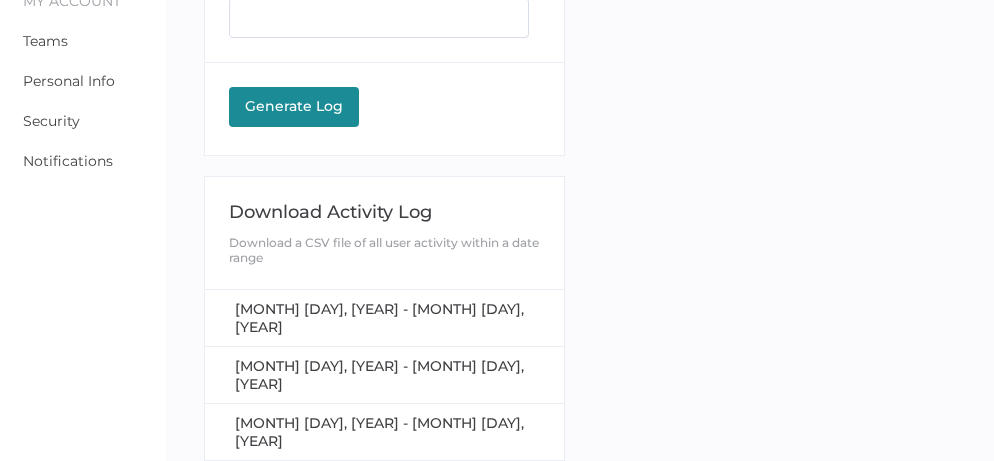 scroll, scrollTop: 382, scrollLeft: 0, axis: vertical 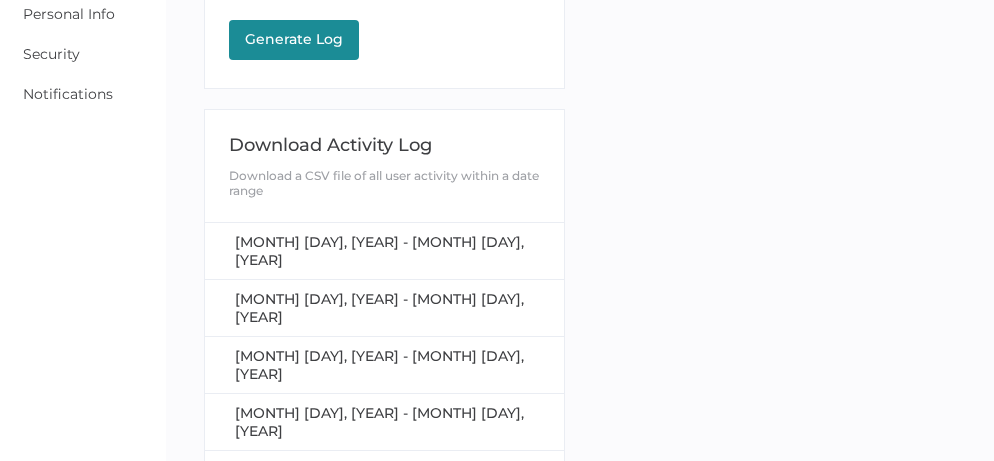 click on "Clear" at bounding box center [253, 485] 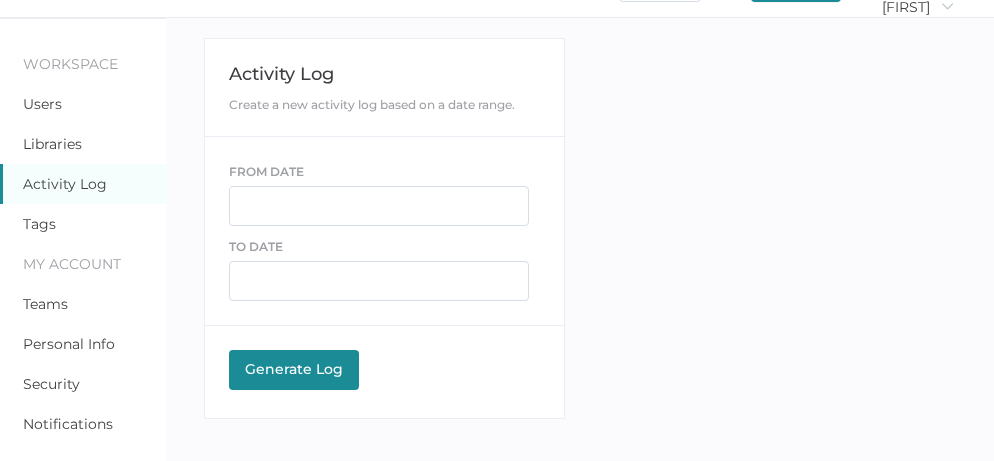 scroll, scrollTop: 0, scrollLeft: 0, axis: both 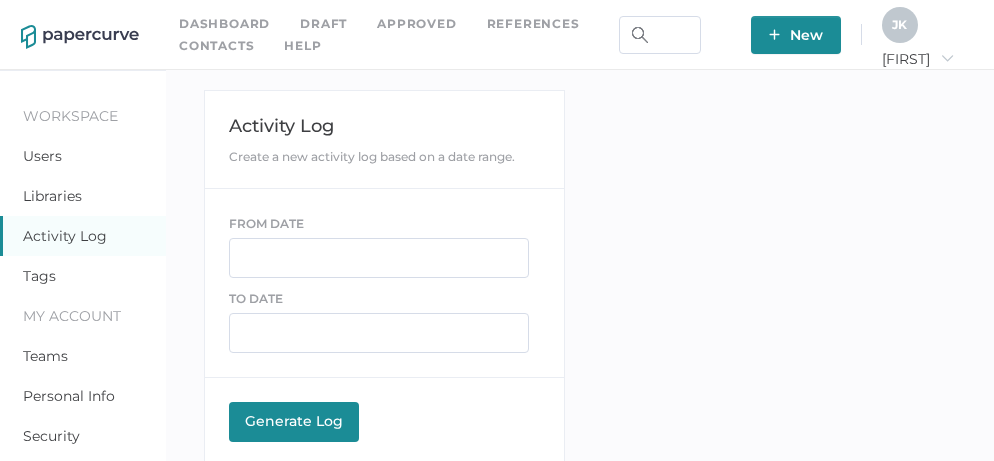 click on "Contacts" at bounding box center (216, 46) 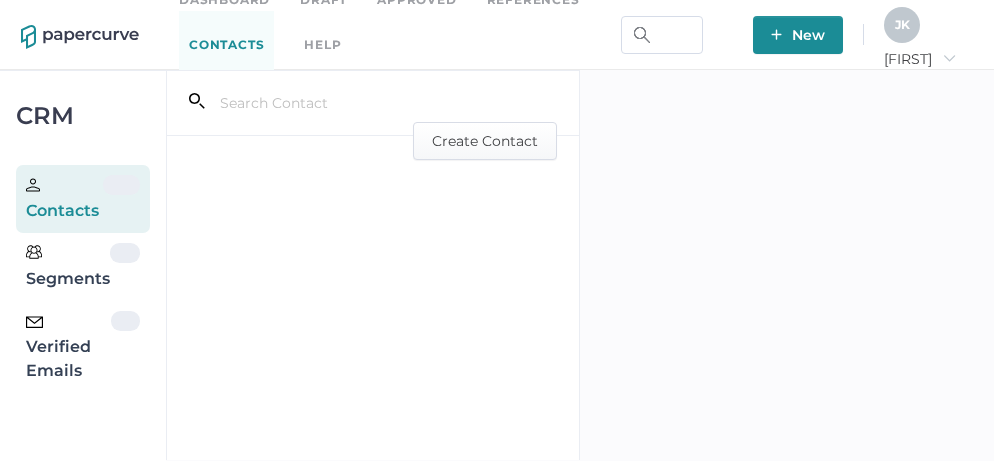 scroll, scrollTop: 0, scrollLeft: 0, axis: both 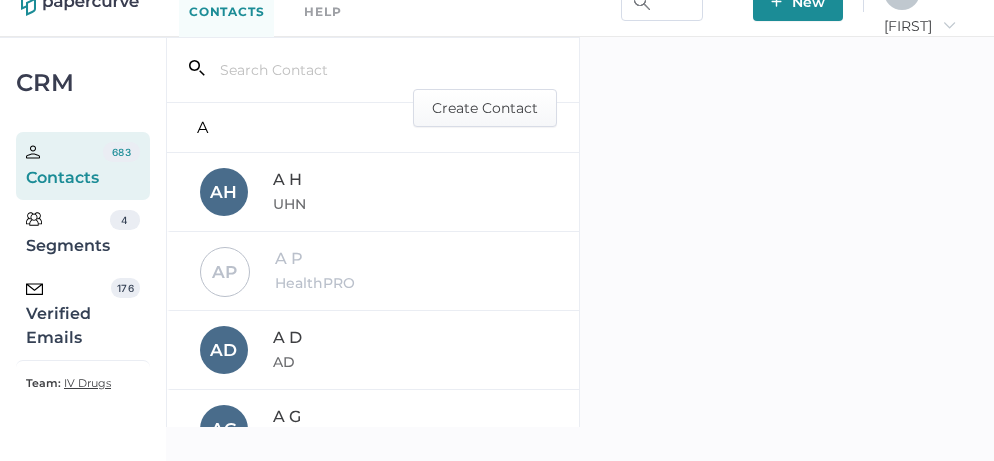 click on "Verified Emails" at bounding box center (68, 314) 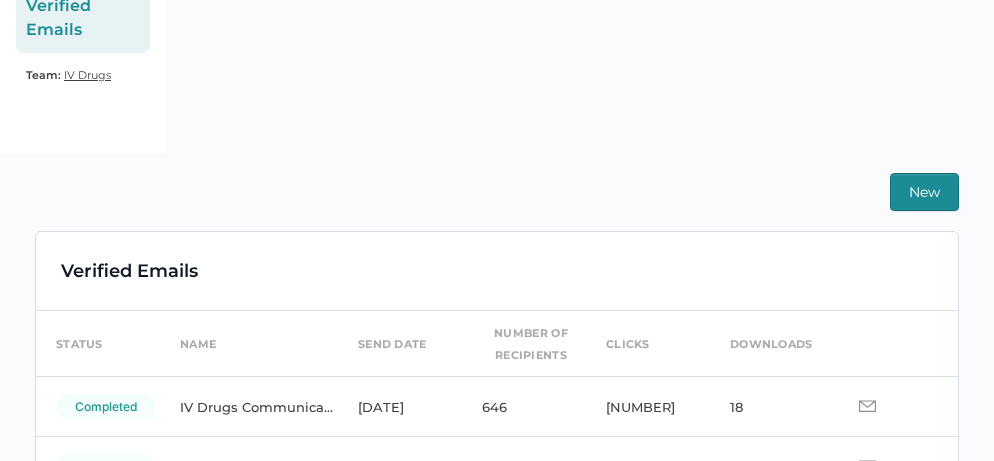 scroll, scrollTop: 362, scrollLeft: 0, axis: vertical 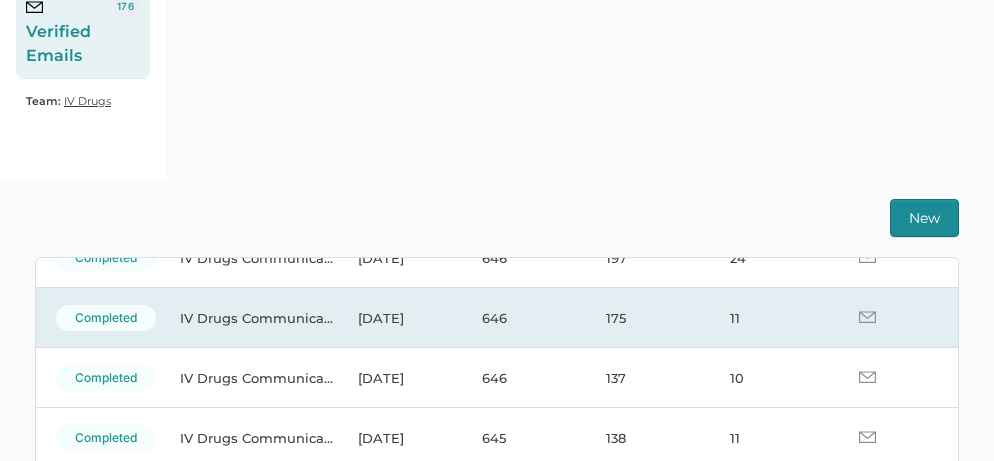 click at bounding box center [896, 318] 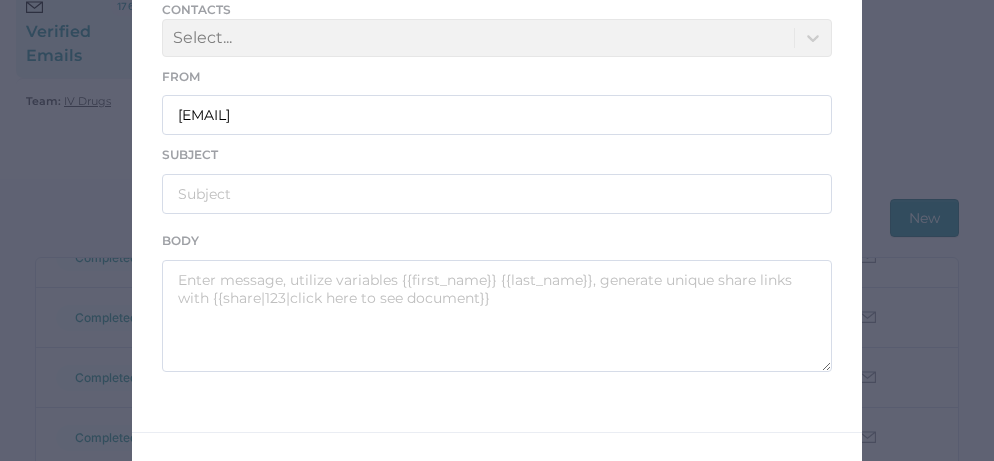 scroll, scrollTop: 365, scrollLeft: 0, axis: vertical 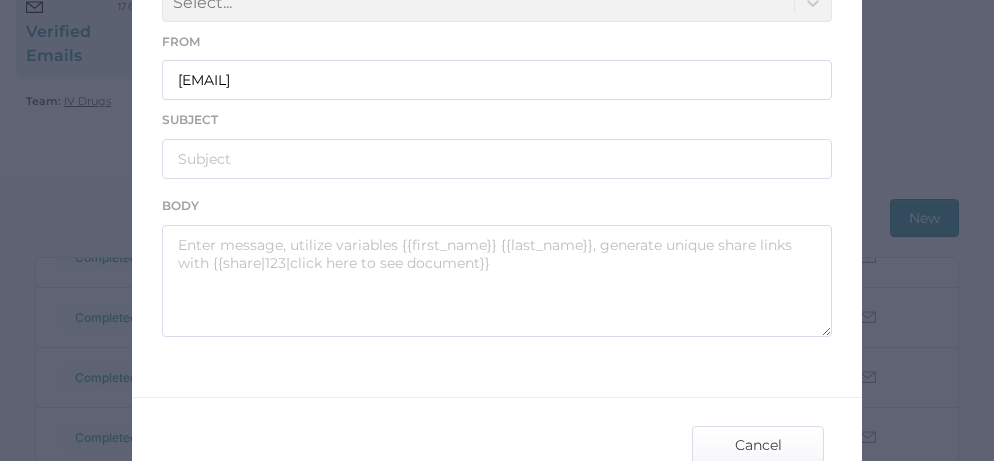 type on "IV Drugs Communications" 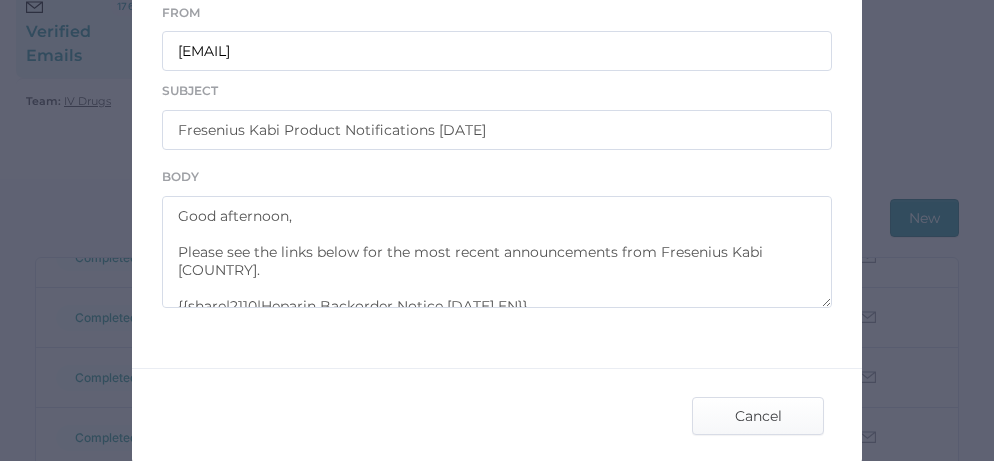 scroll, scrollTop: 419, scrollLeft: 0, axis: vertical 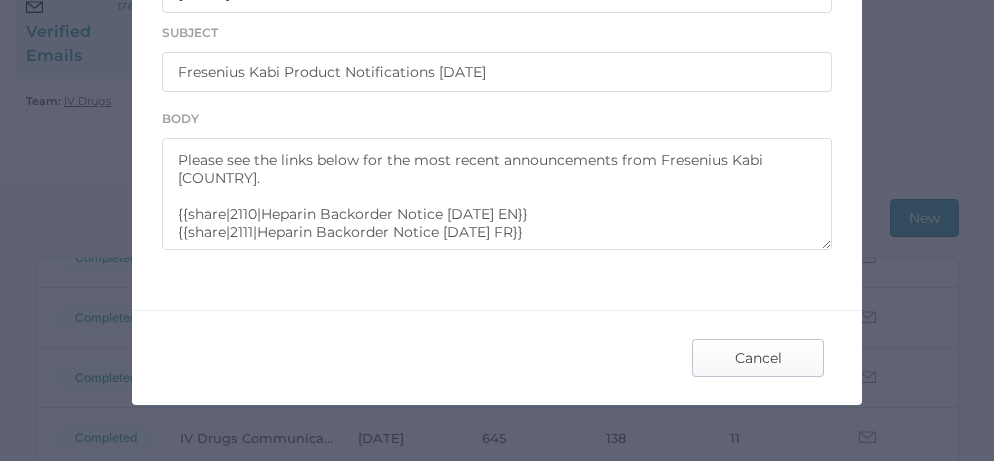 click on "Cancel" at bounding box center [758, 358] 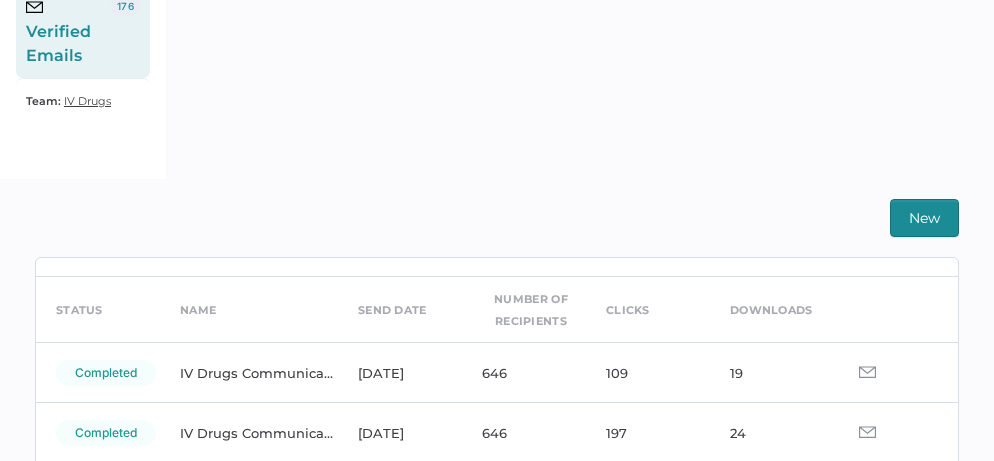 scroll, scrollTop: 52, scrollLeft: 0, axis: vertical 